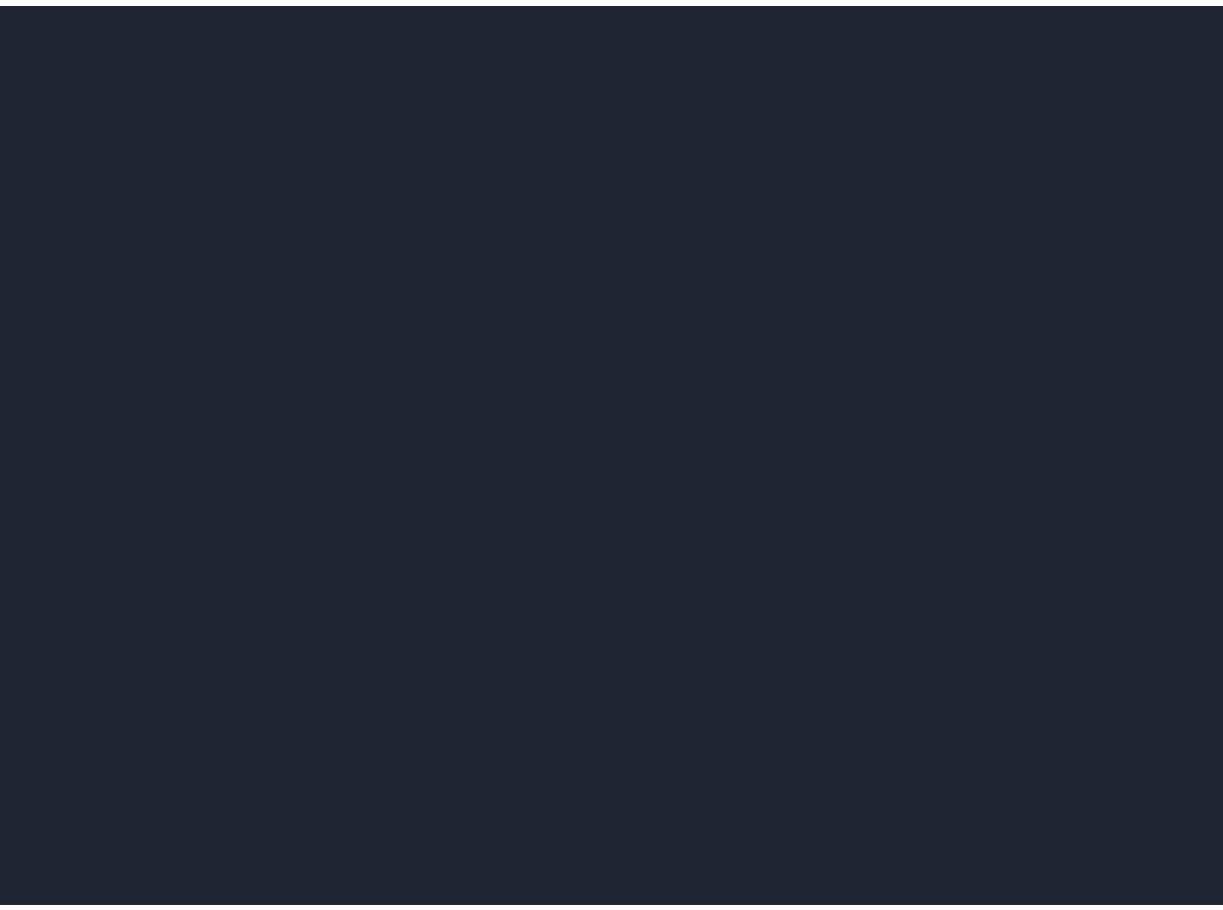 scroll, scrollTop: 0, scrollLeft: 0, axis: both 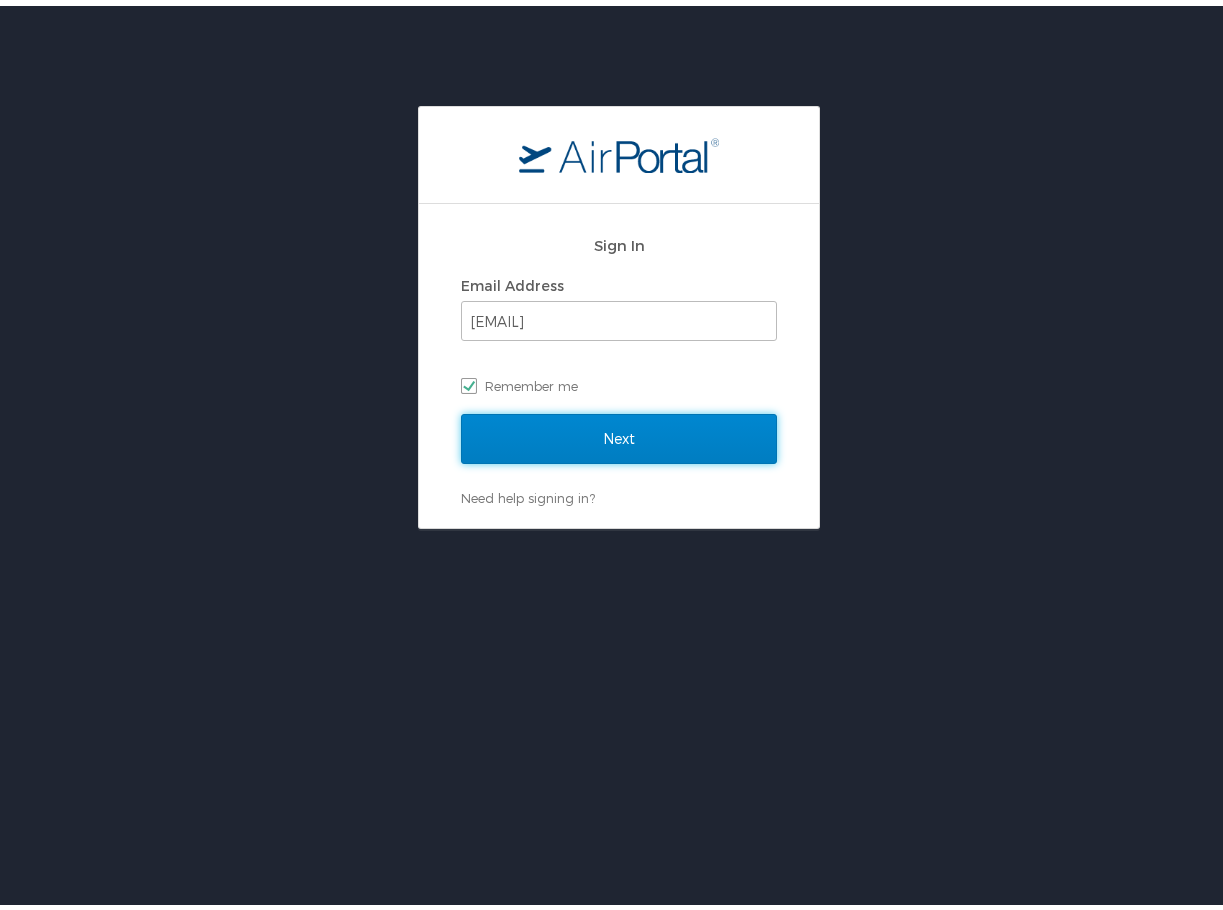 click on "Next" at bounding box center (619, 433) 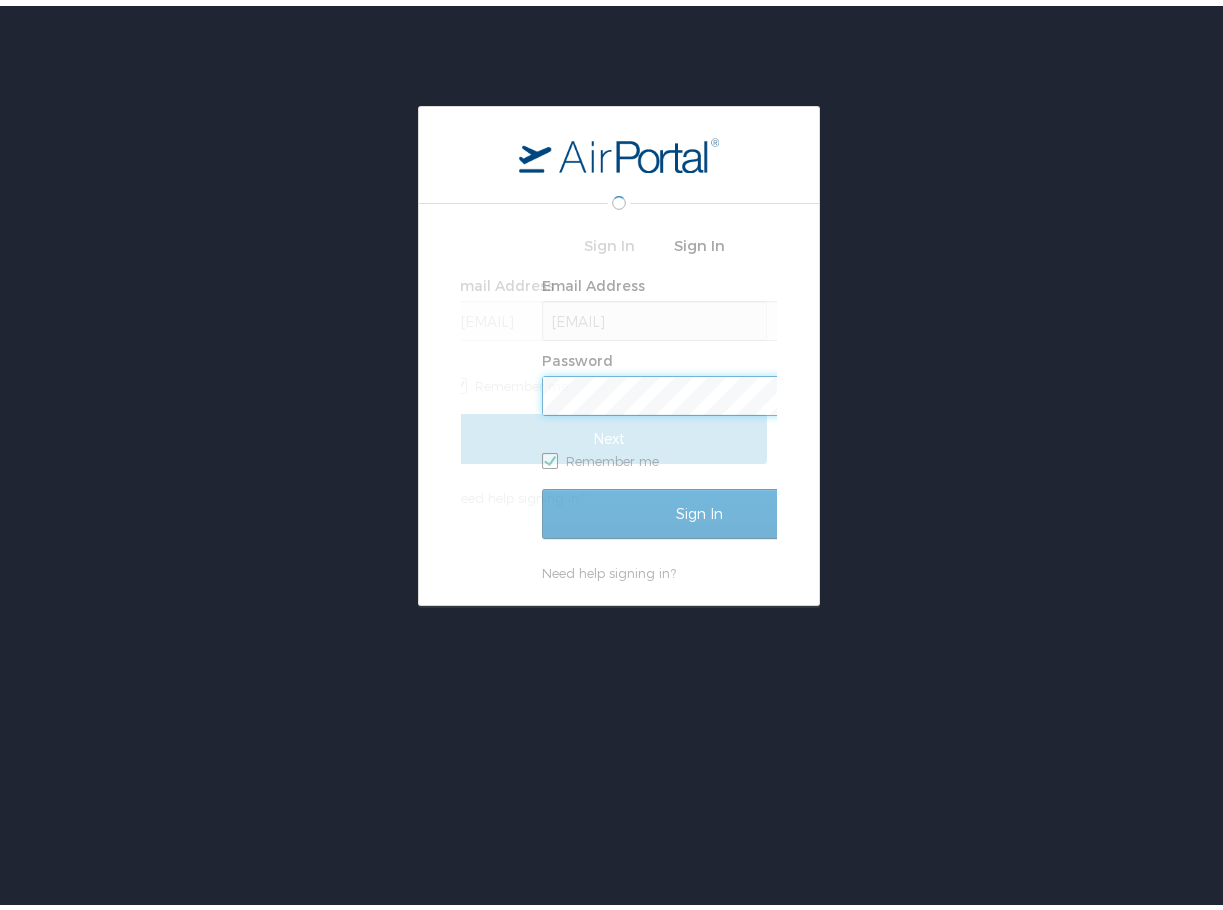 scroll, scrollTop: 0, scrollLeft: 0, axis: both 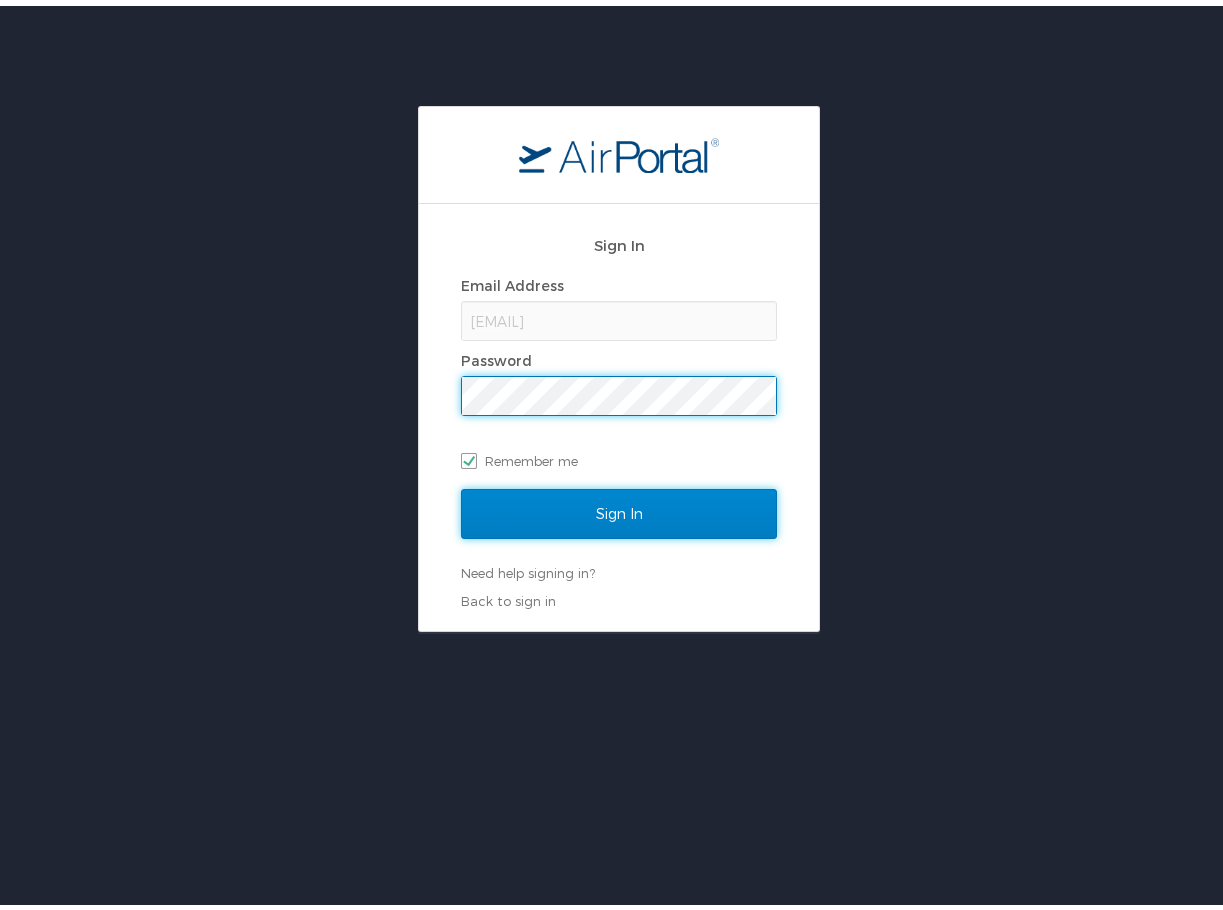 click on "Sign In" at bounding box center (619, 508) 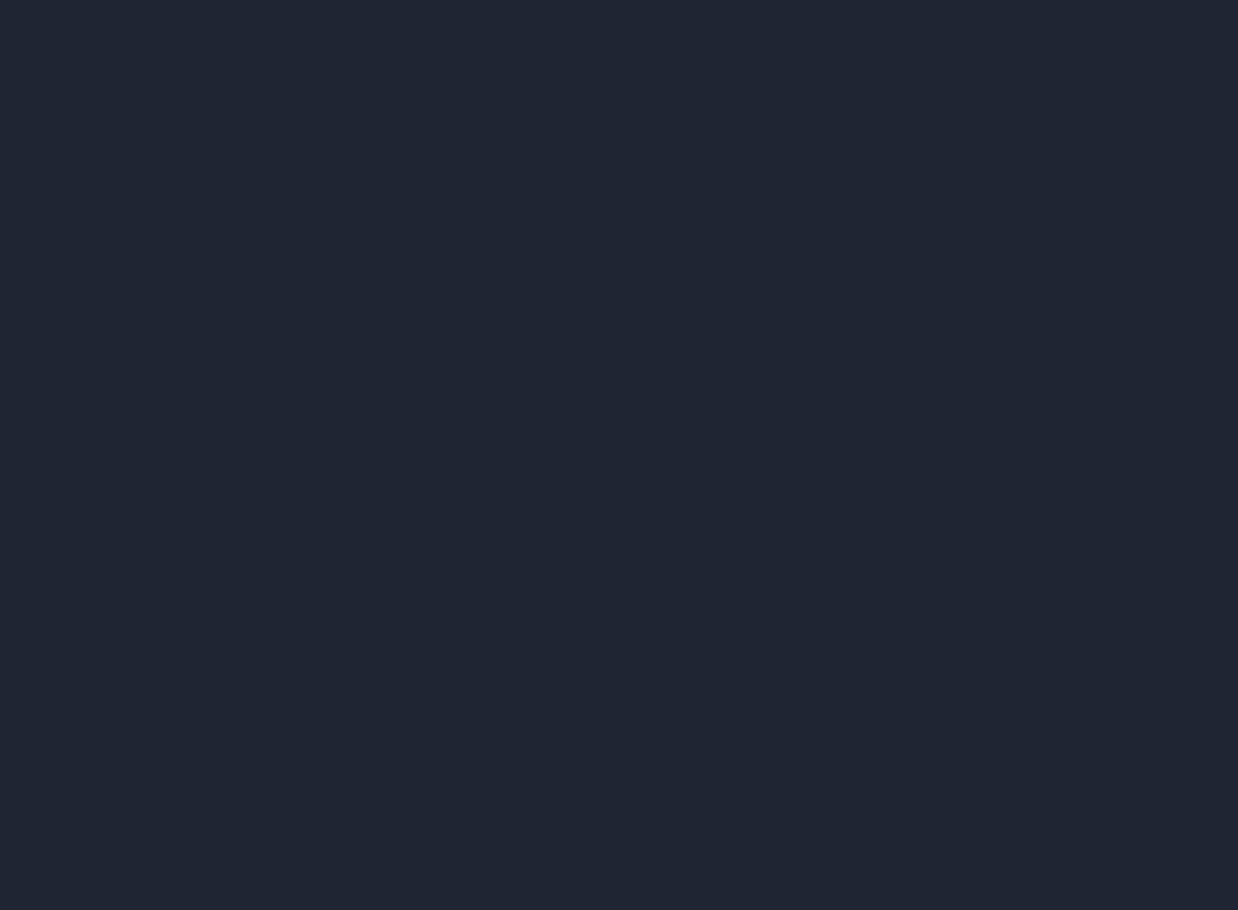 scroll, scrollTop: 0, scrollLeft: 0, axis: both 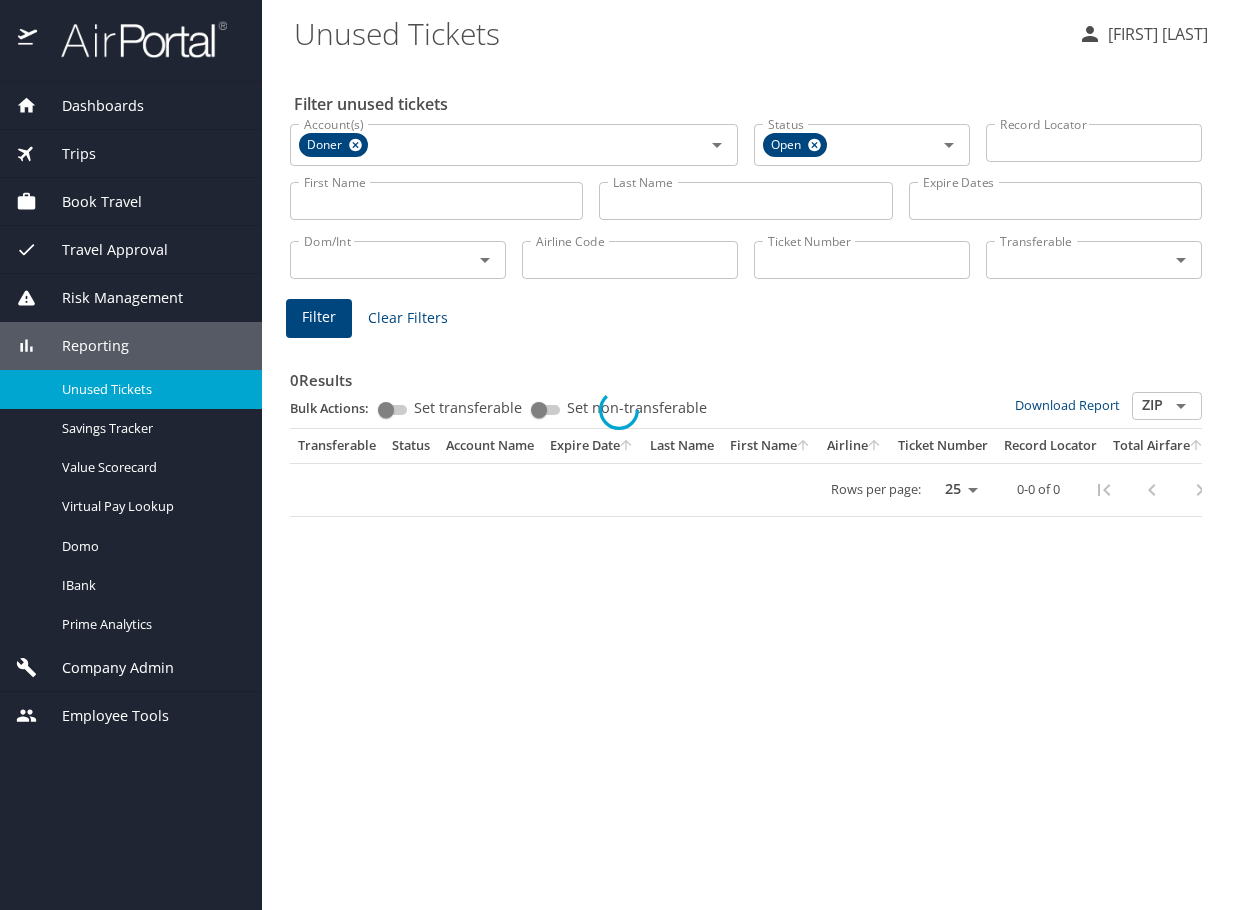 click on "Last Name" at bounding box center (745, 201) 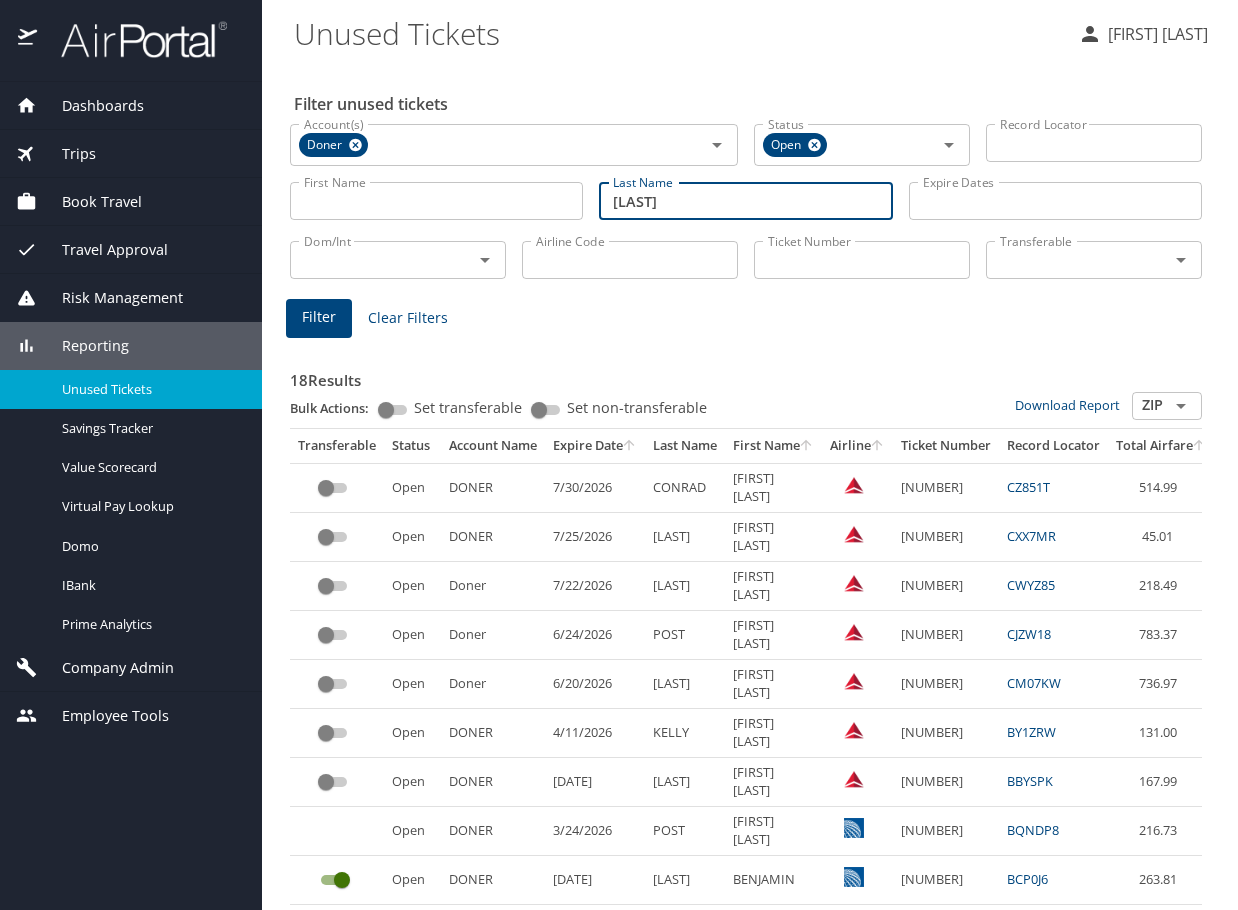 type on "goudy" 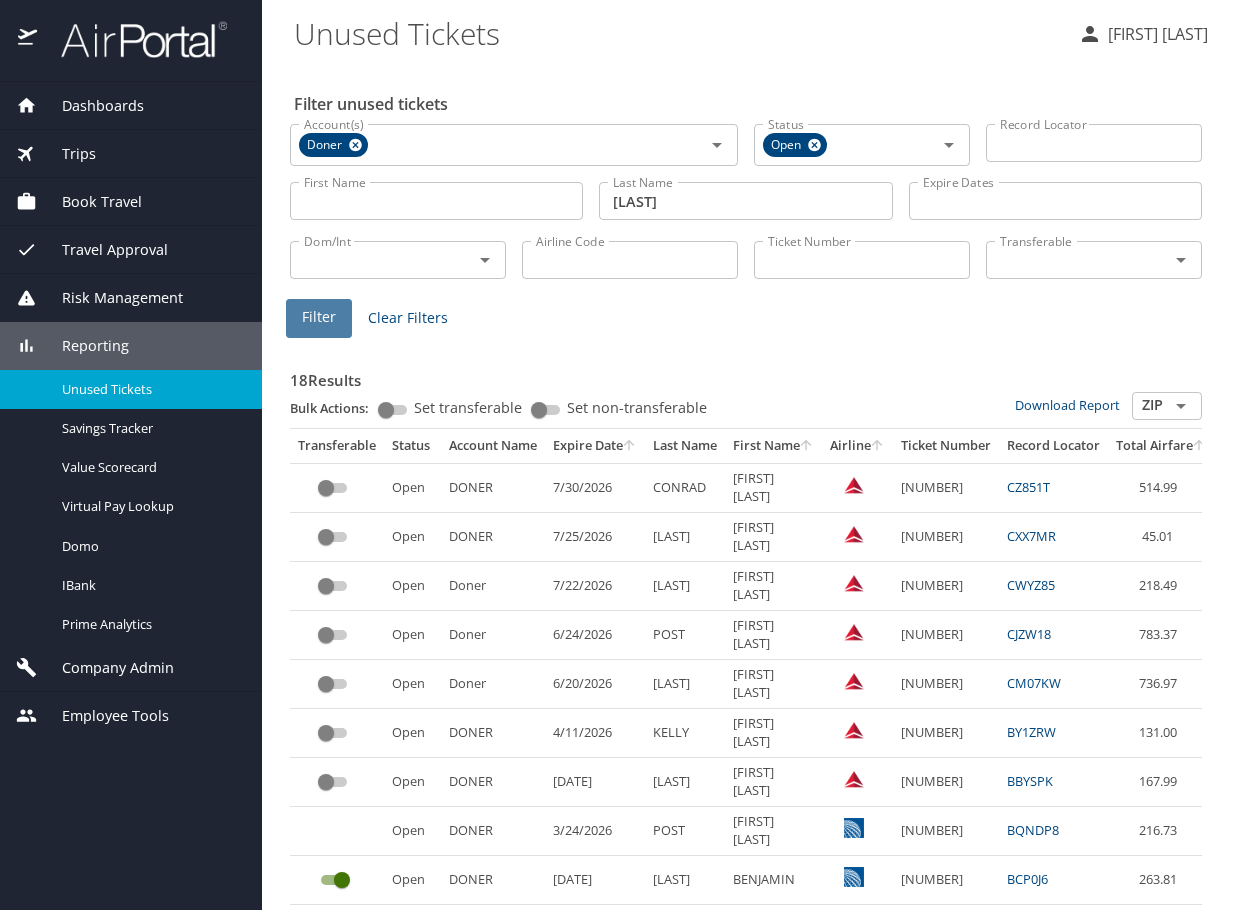 click on "Filter" at bounding box center (319, 317) 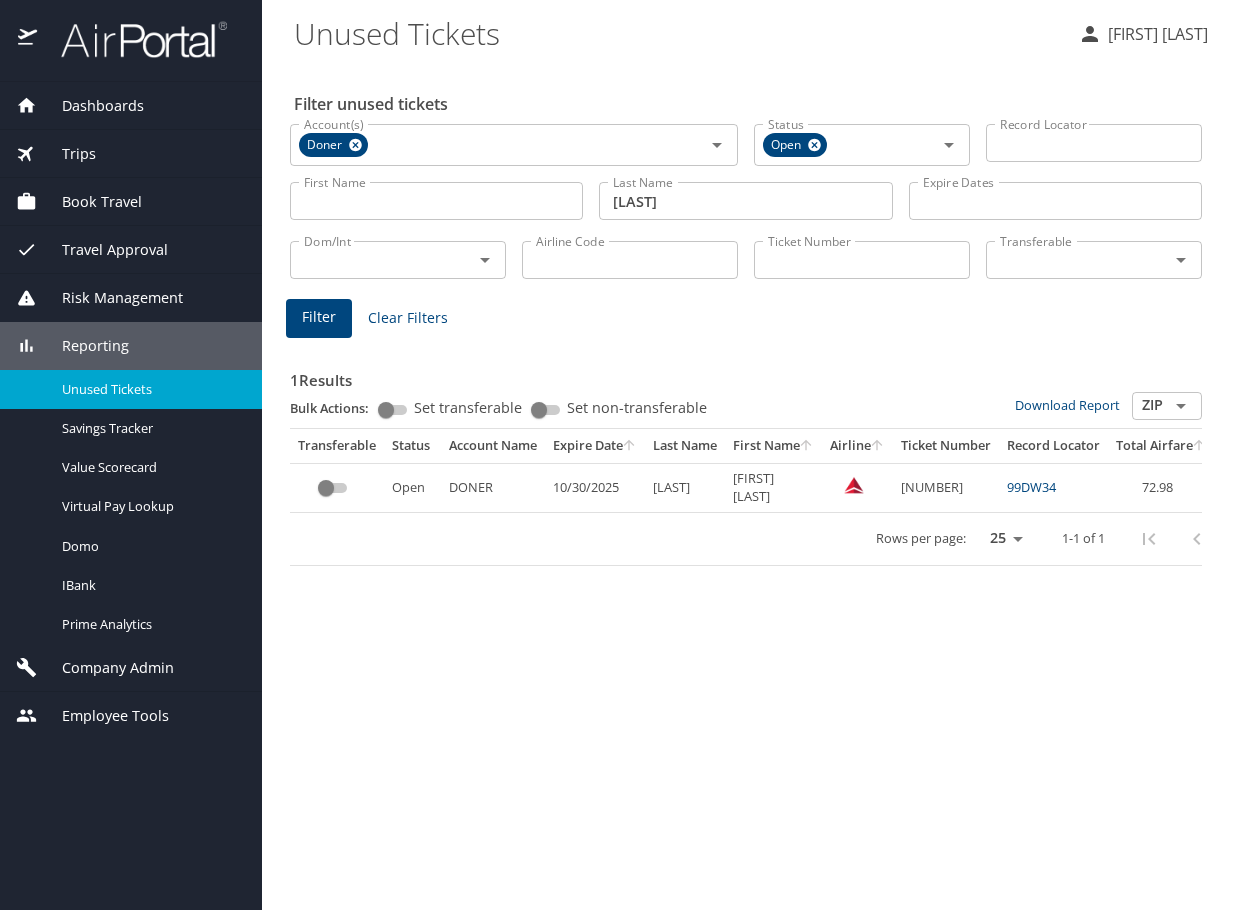 click on "99DW34" at bounding box center (1031, 487) 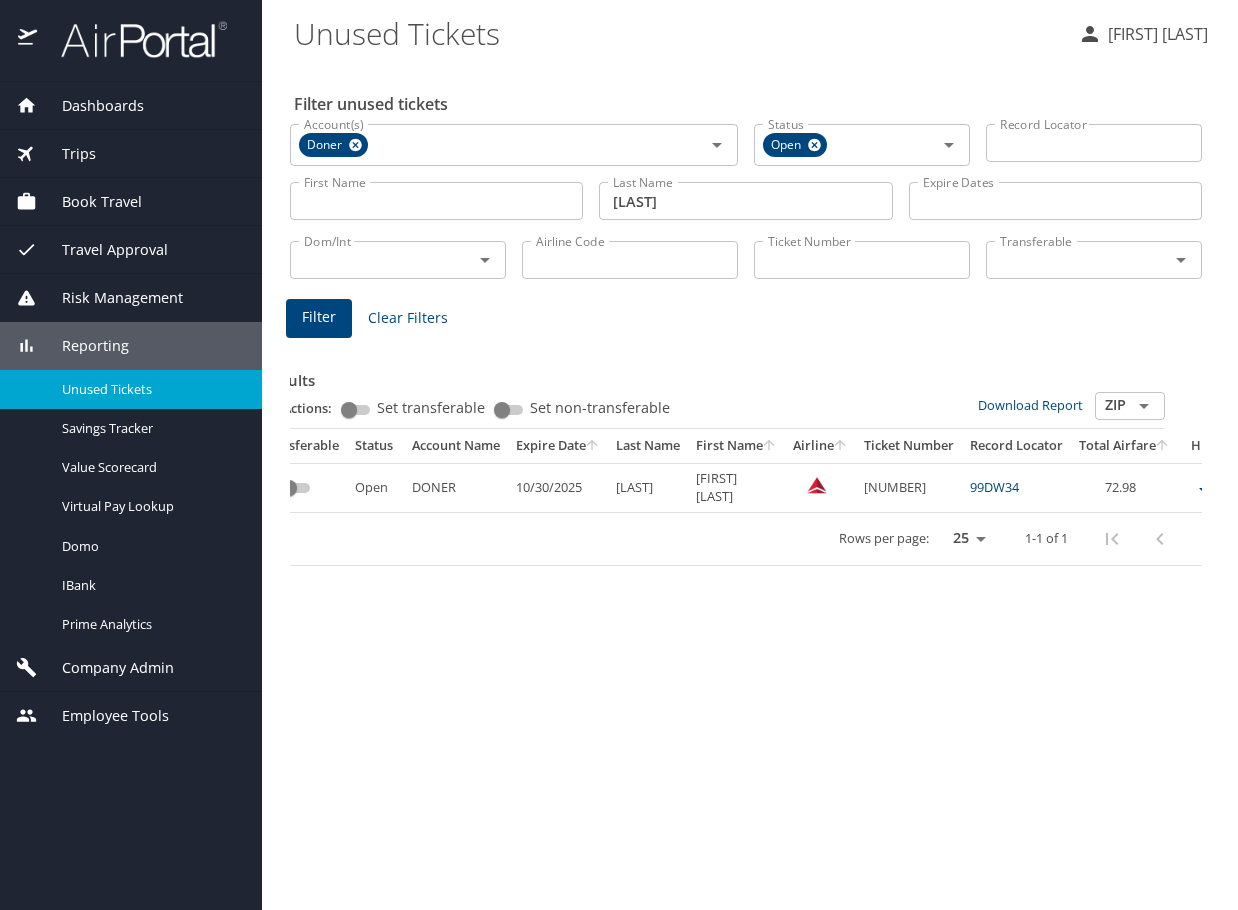 scroll, scrollTop: 0, scrollLeft: 38, axis: horizontal 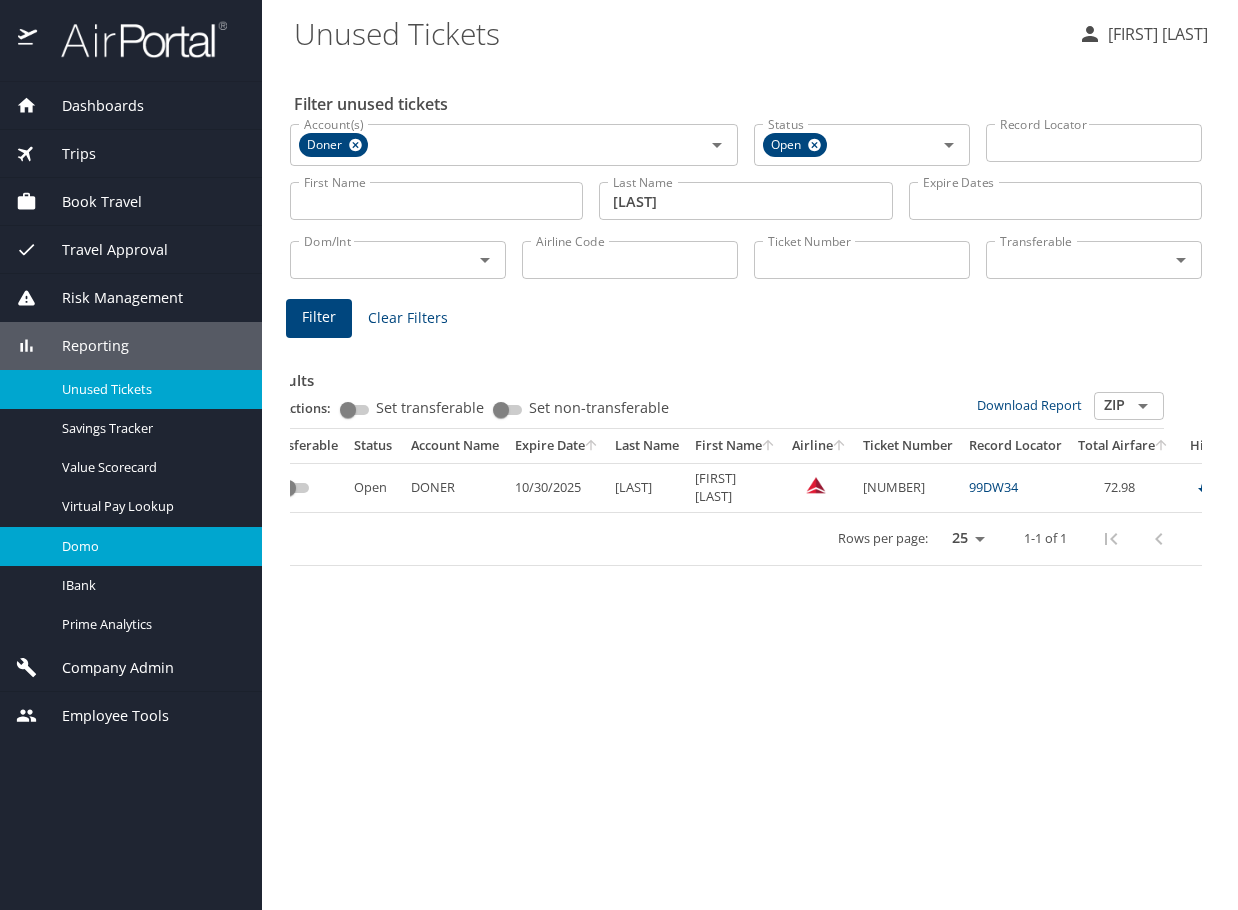 click on "Domo" at bounding box center (131, 546) 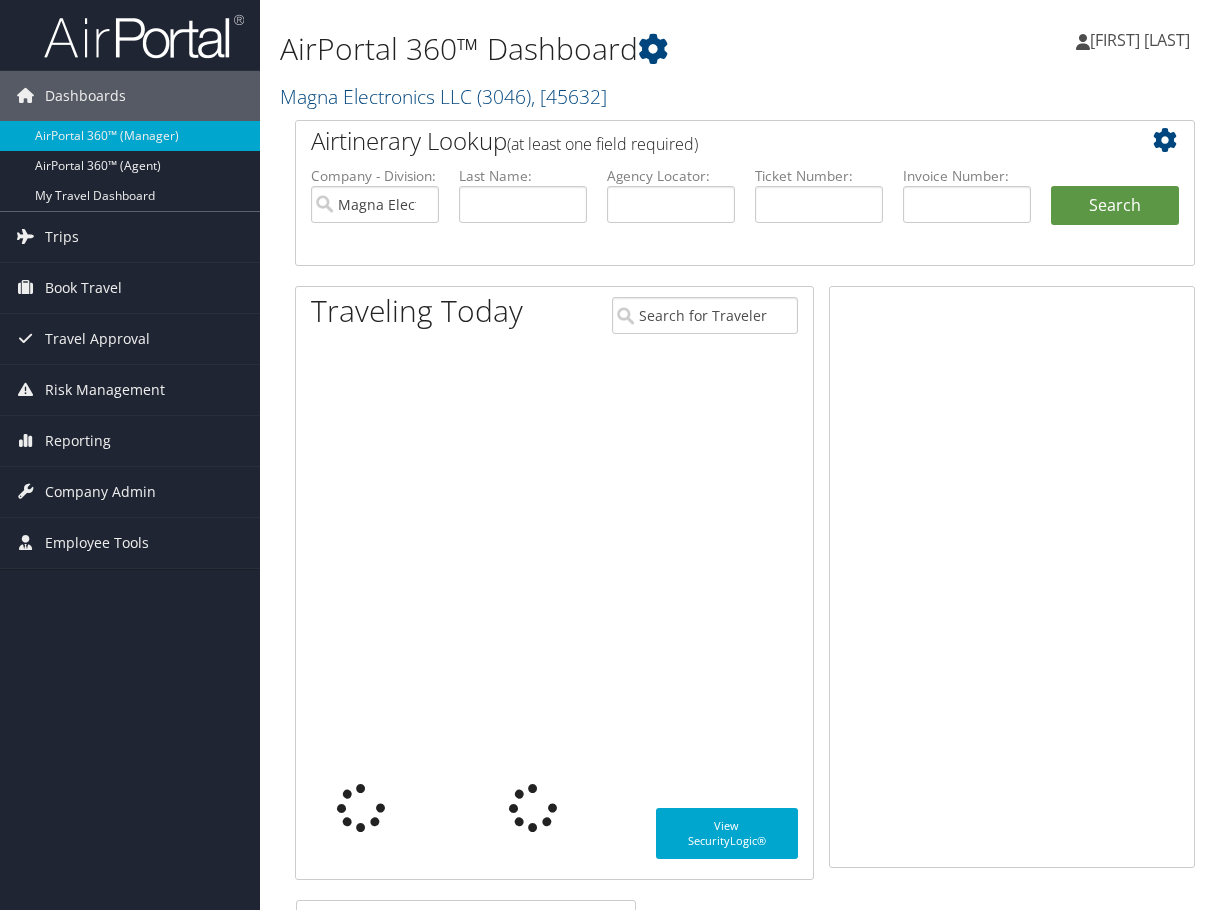 scroll, scrollTop: 0, scrollLeft: 0, axis: both 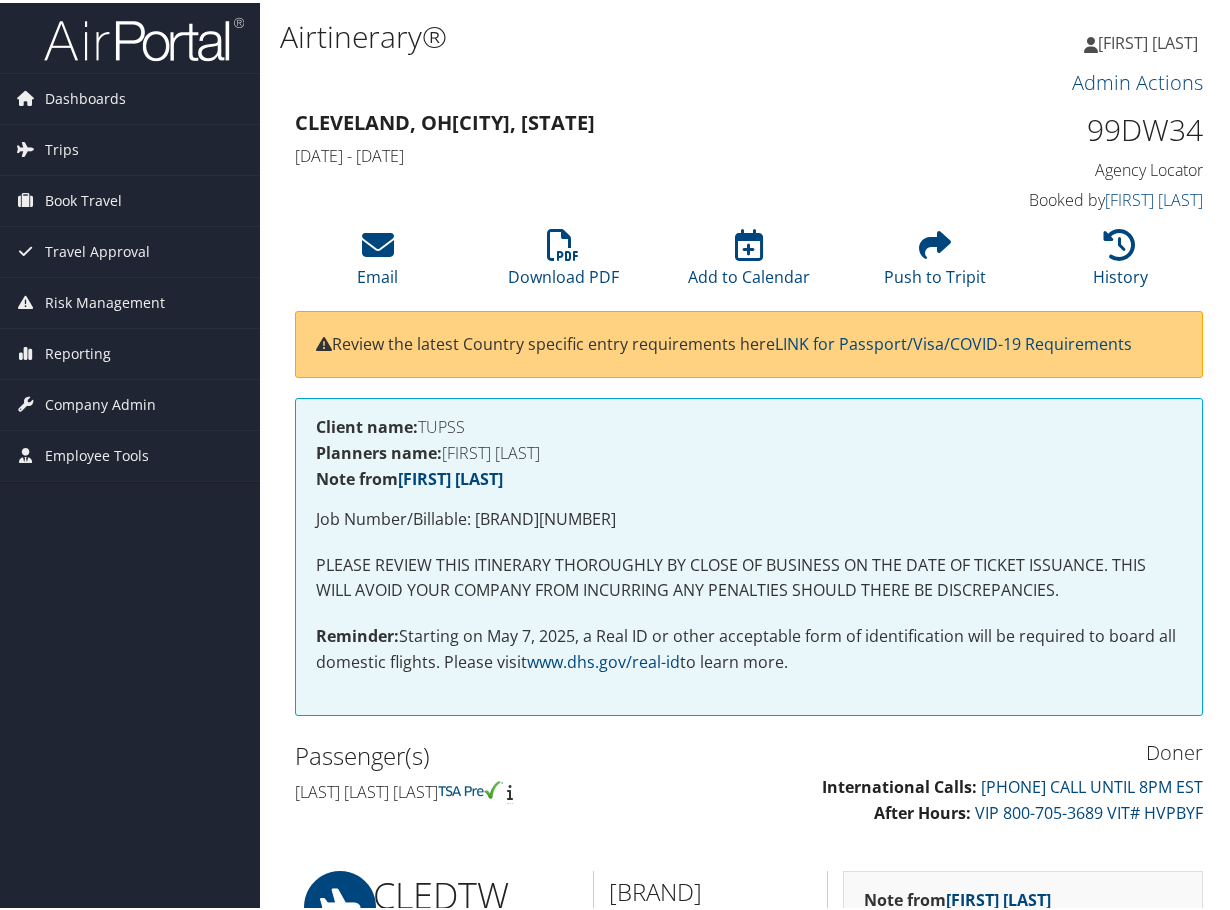 click on "Job Number/Billable: [BRAND][NUMBER]" at bounding box center (749, 517) 